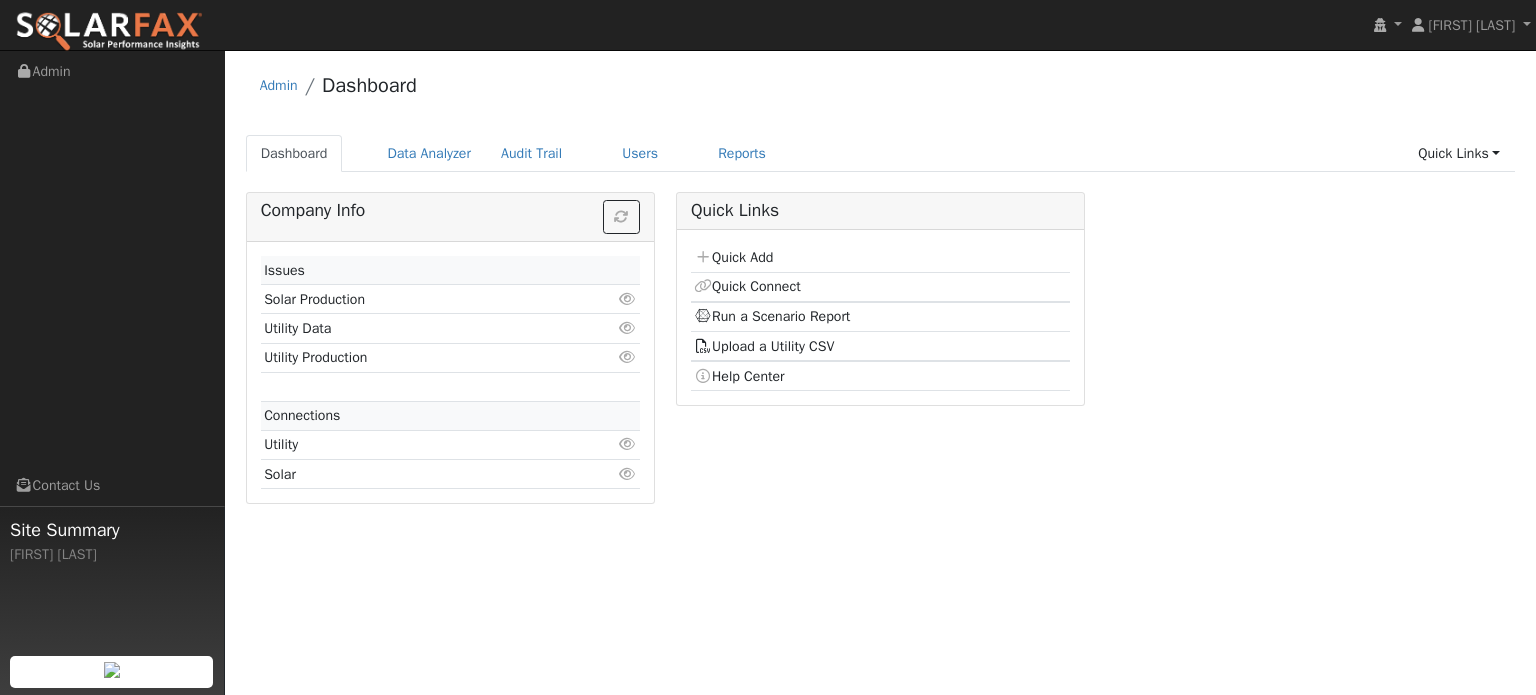scroll, scrollTop: 0, scrollLeft: 0, axis: both 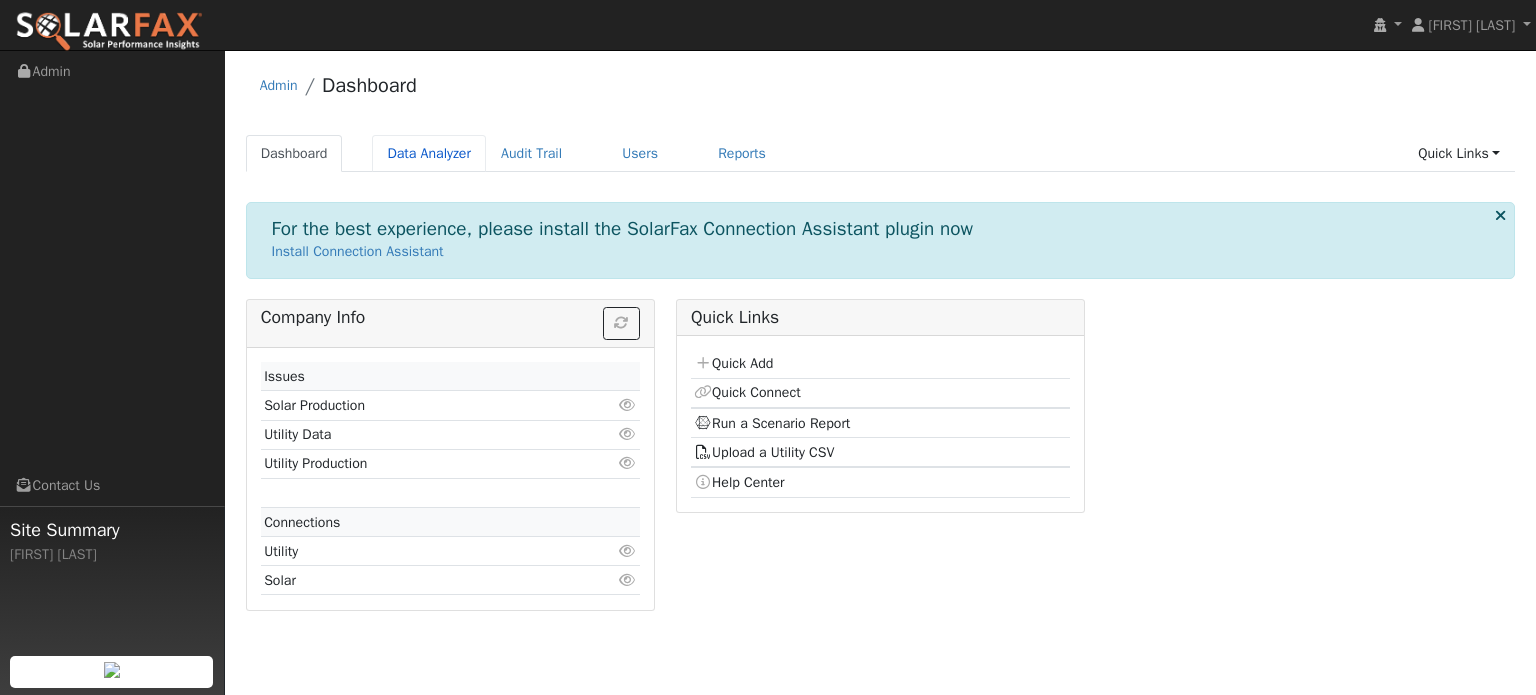 click on "Data Analyzer" at bounding box center [429, 153] 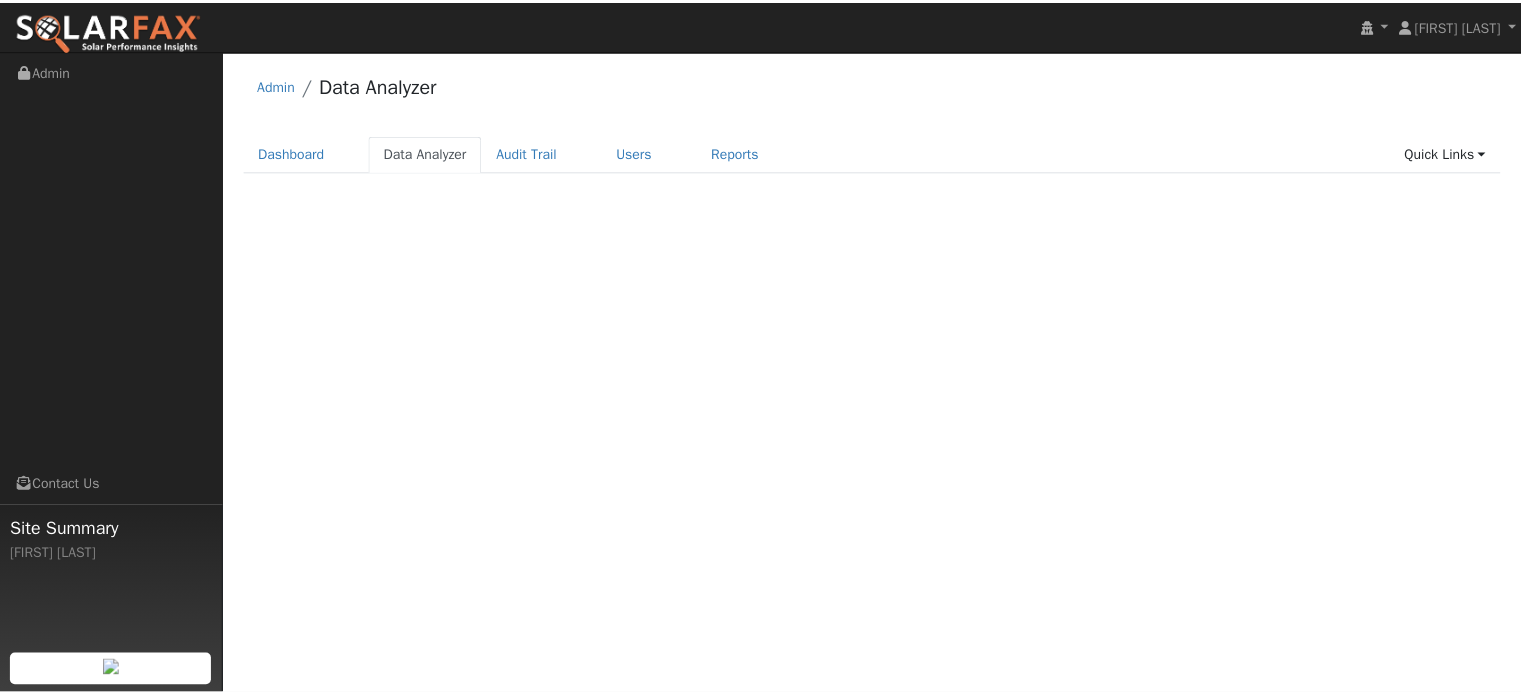 scroll, scrollTop: 0, scrollLeft: 0, axis: both 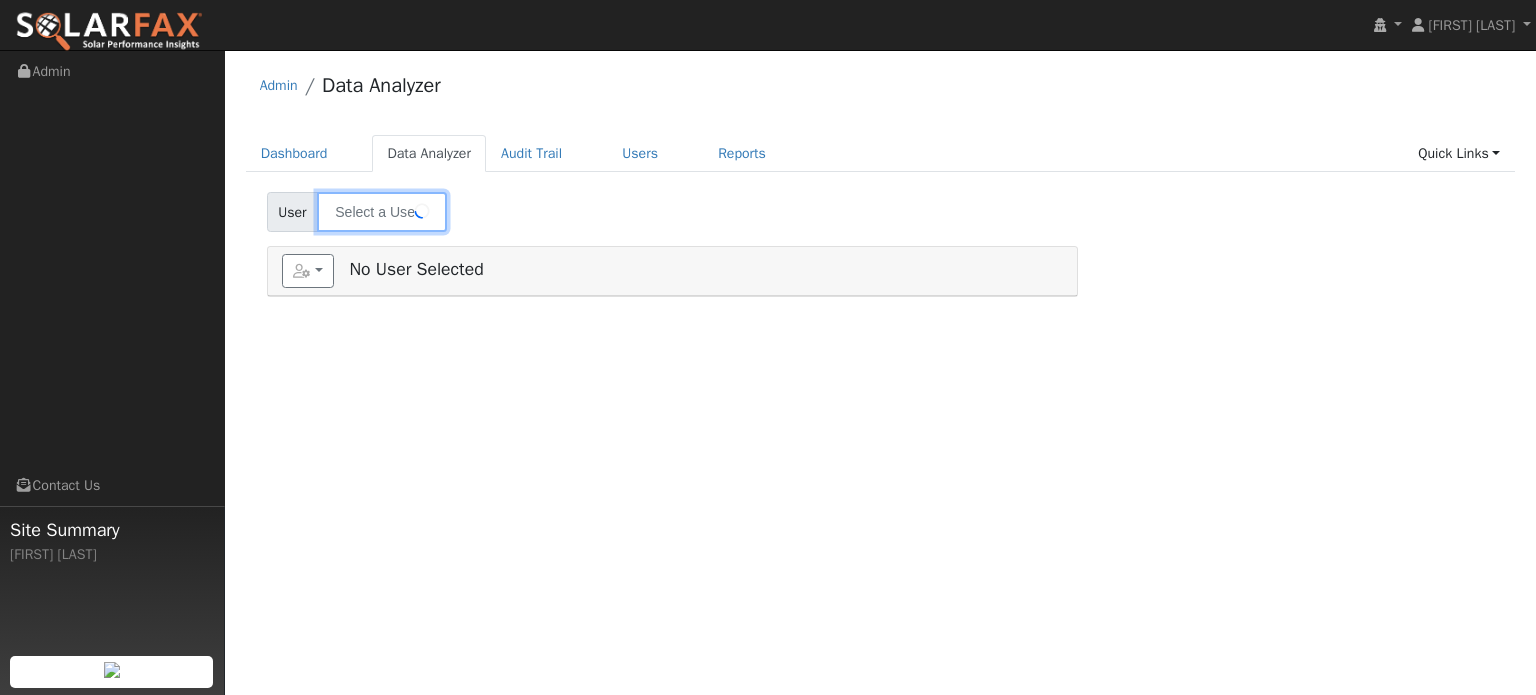 type on "[FIRST] [LAST]" 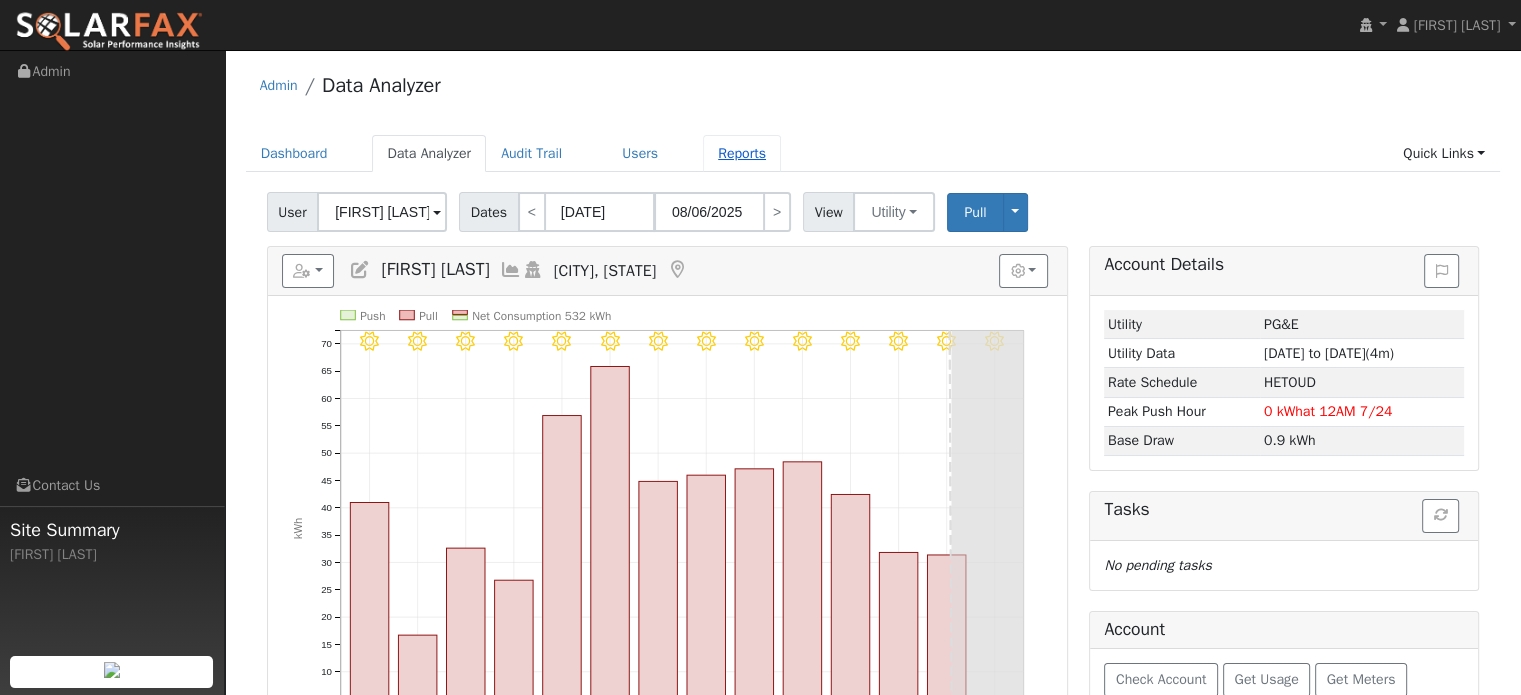 click on "Reports" at bounding box center (742, 153) 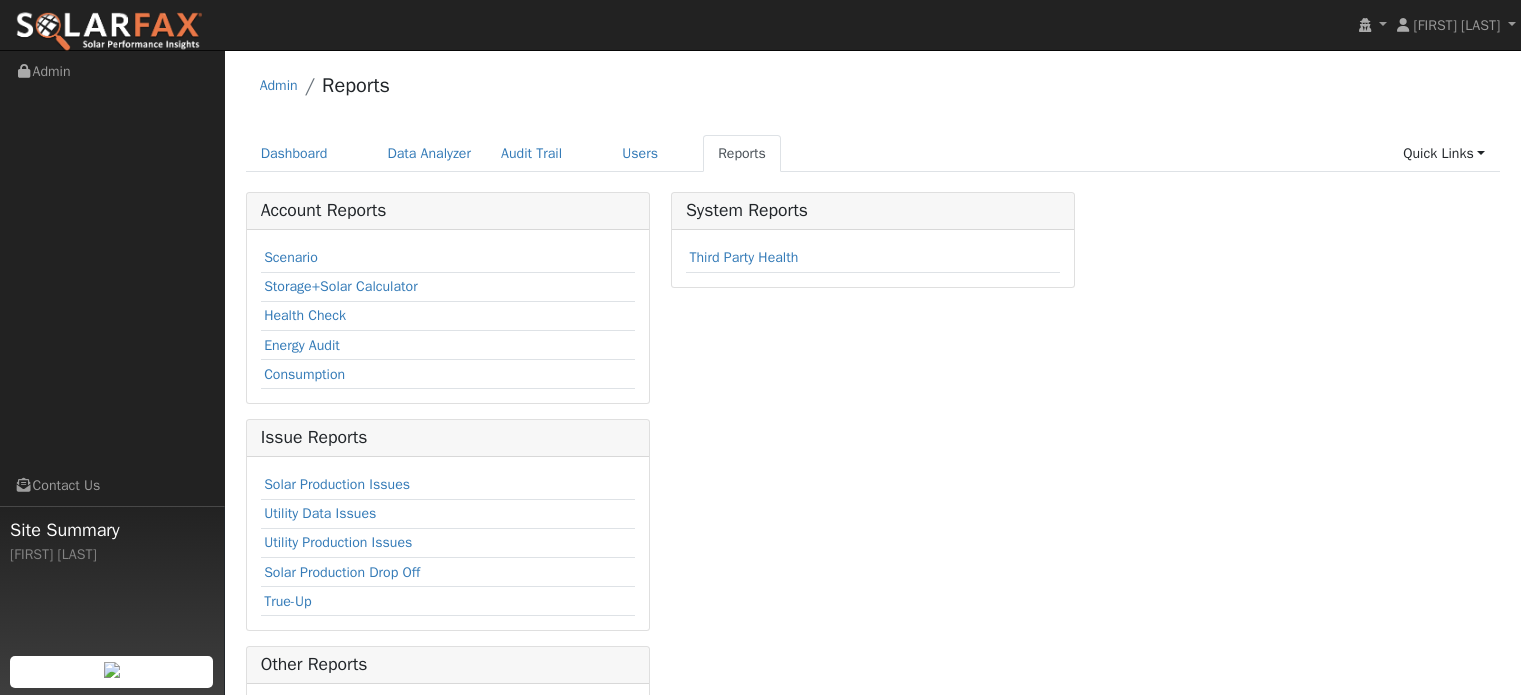 scroll, scrollTop: 0, scrollLeft: 0, axis: both 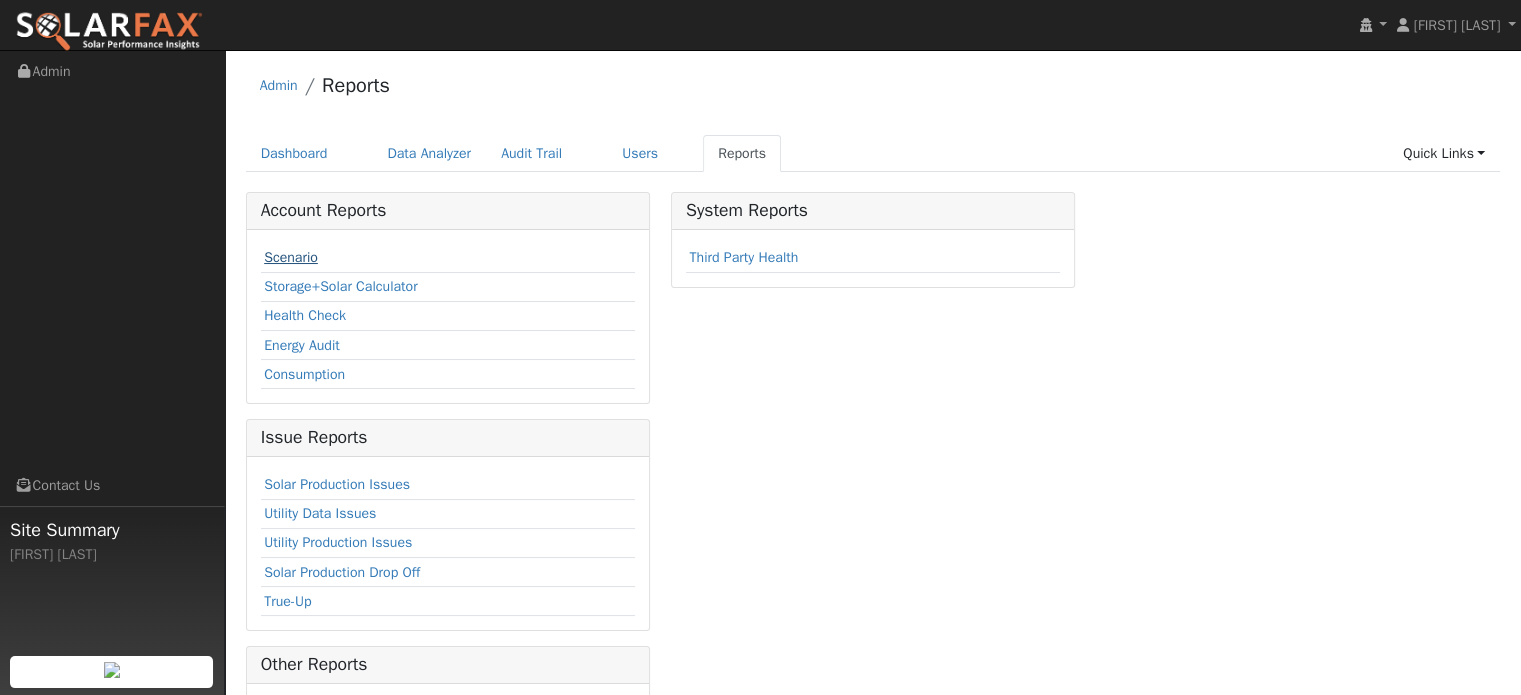 click on "Scenario" at bounding box center (291, 257) 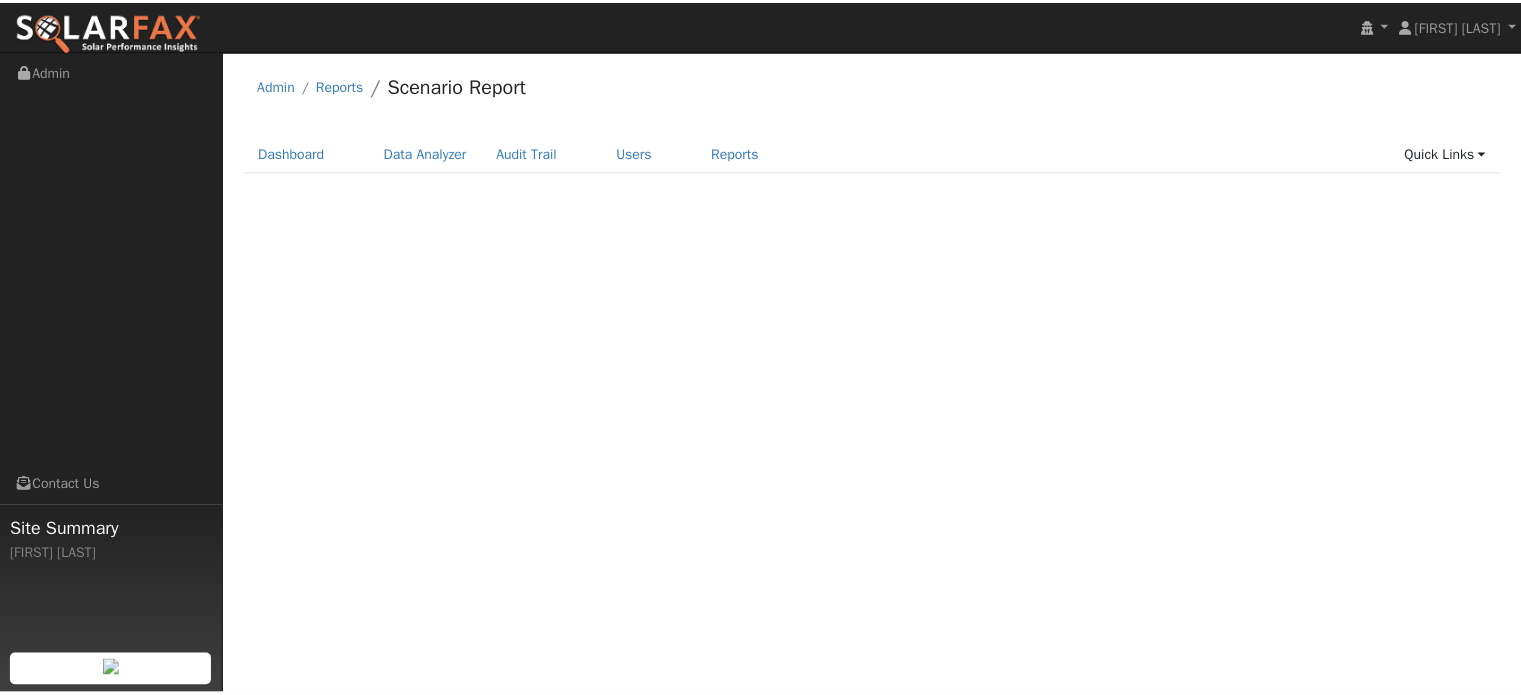 scroll, scrollTop: 0, scrollLeft: 0, axis: both 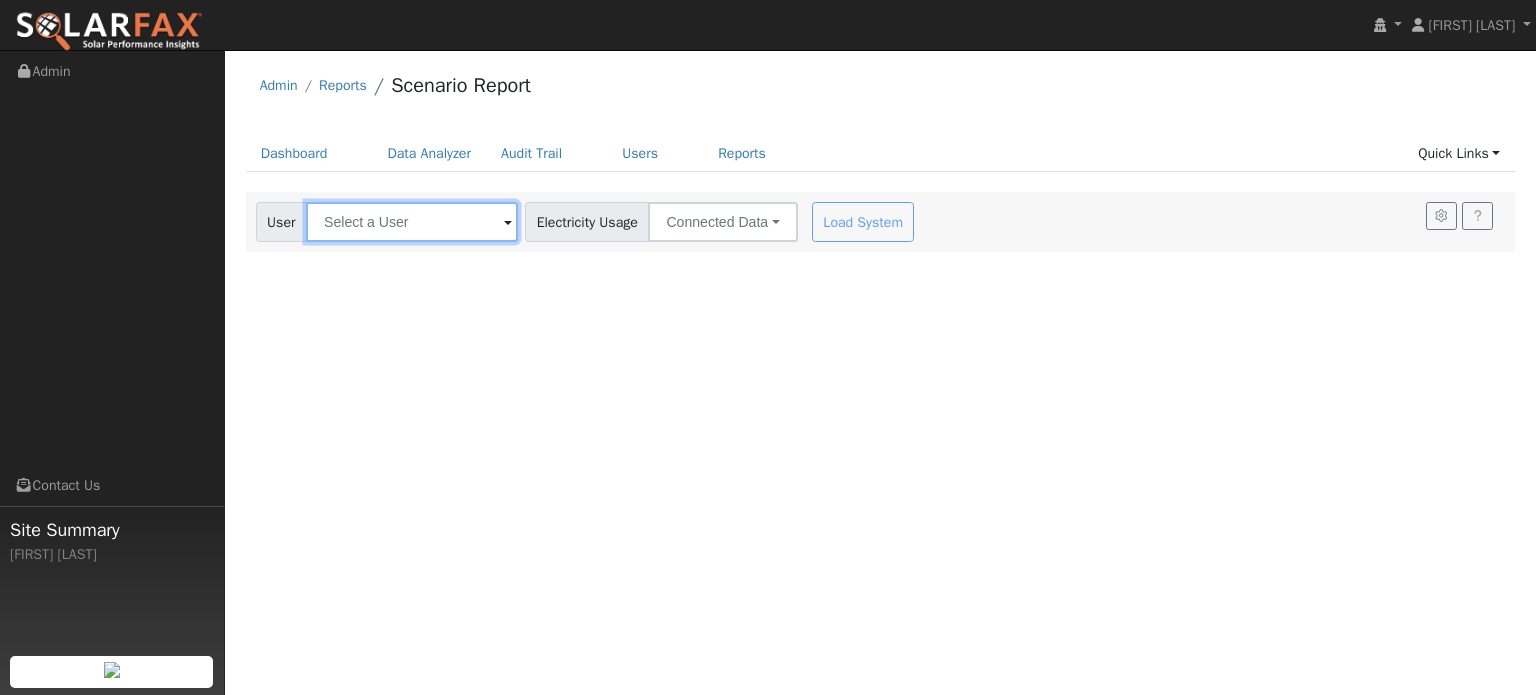 click at bounding box center (412, 222) 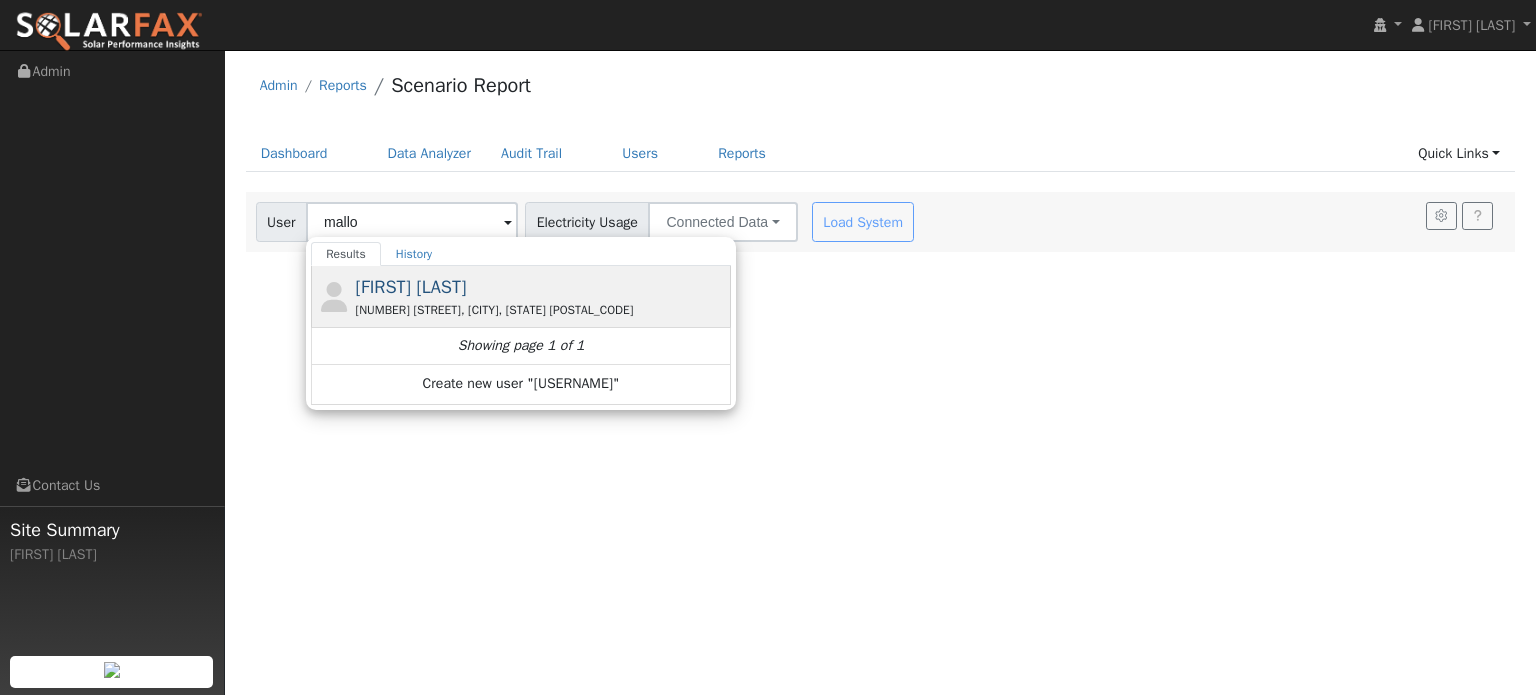 click on "[NUMBER] [STREET], [CITY], [STATE] [POSTAL_CODE]" at bounding box center (541, 310) 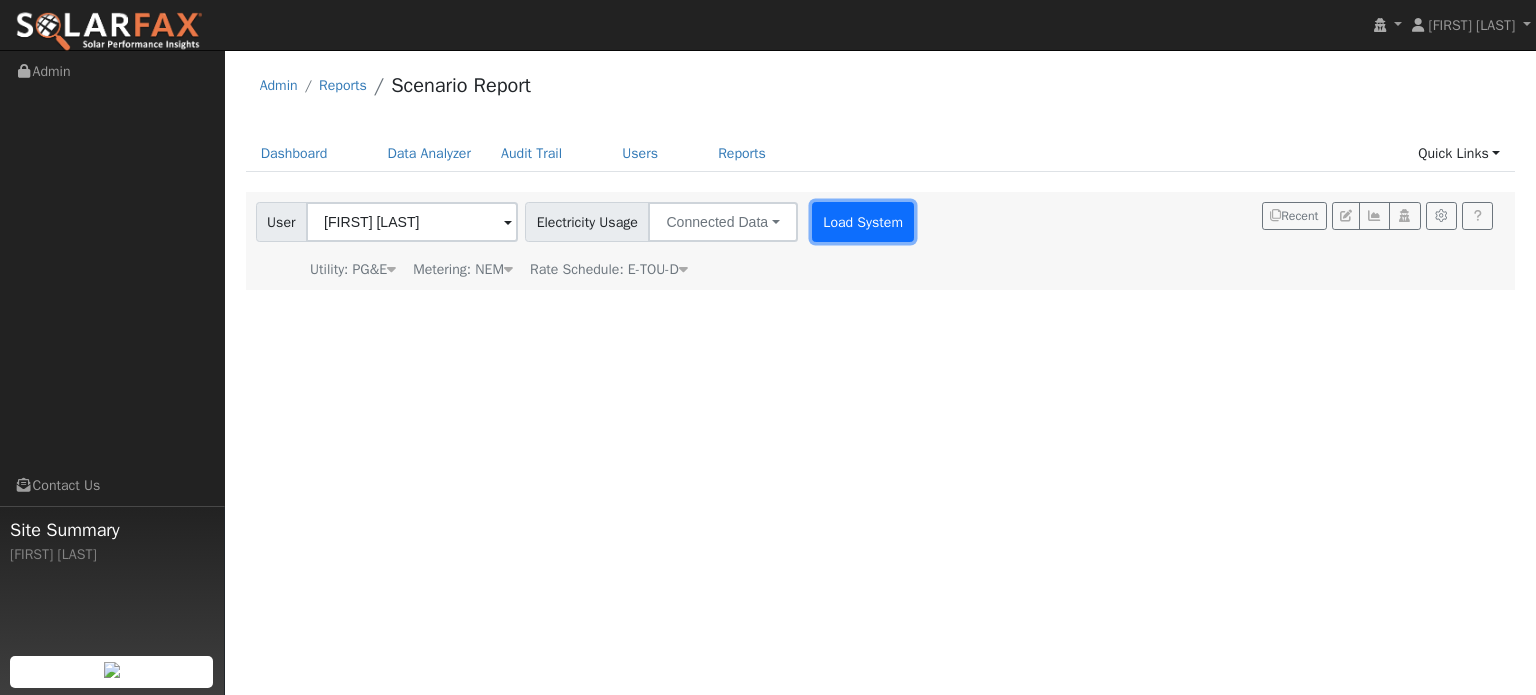 click on "Load System" at bounding box center [863, 222] 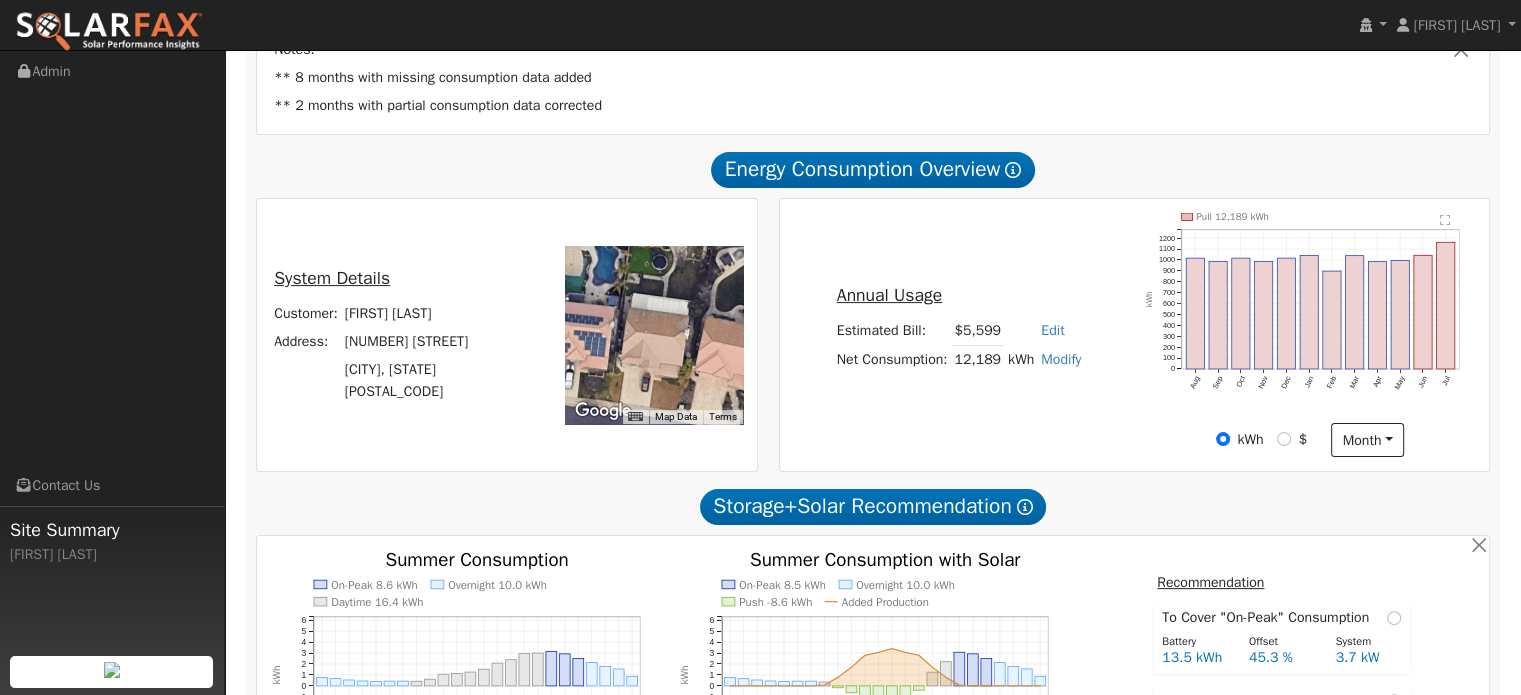 scroll, scrollTop: 400, scrollLeft: 0, axis: vertical 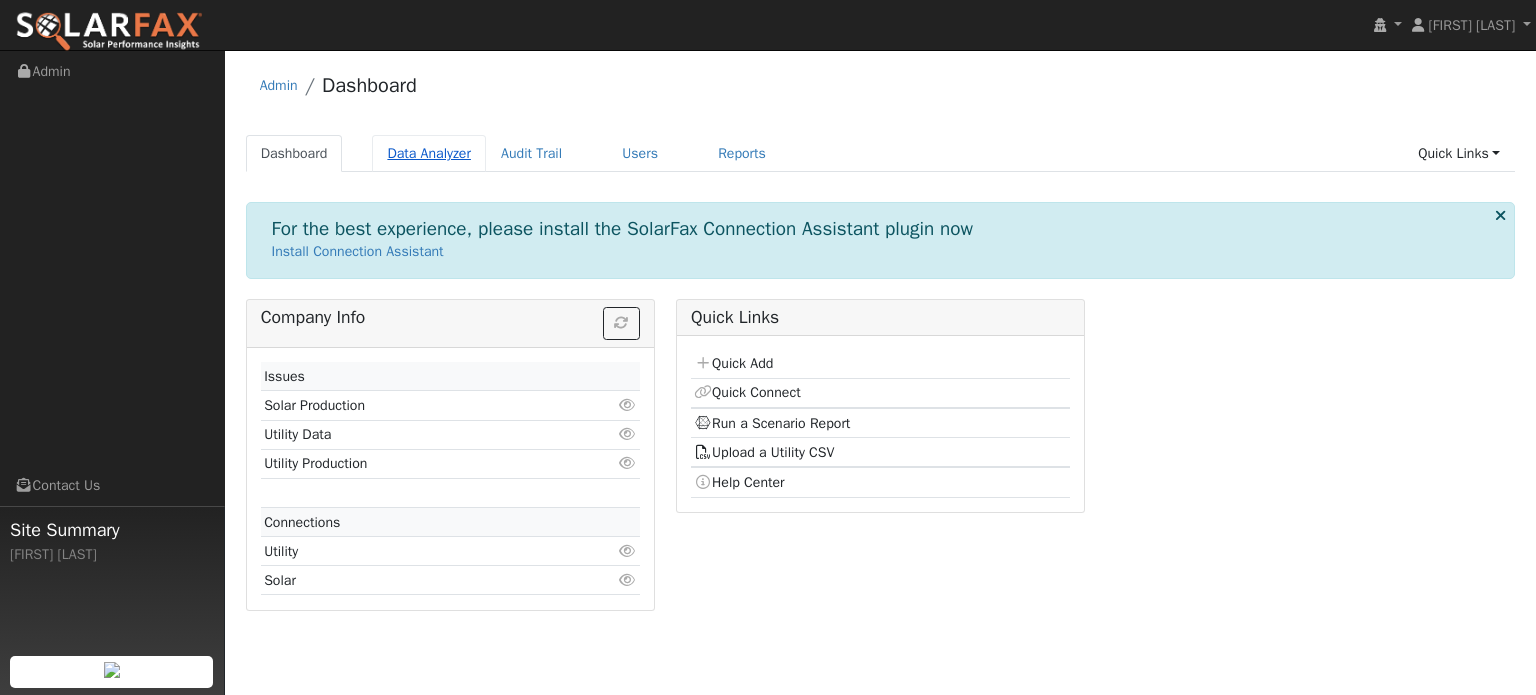 click on "Data Analyzer" at bounding box center [429, 153] 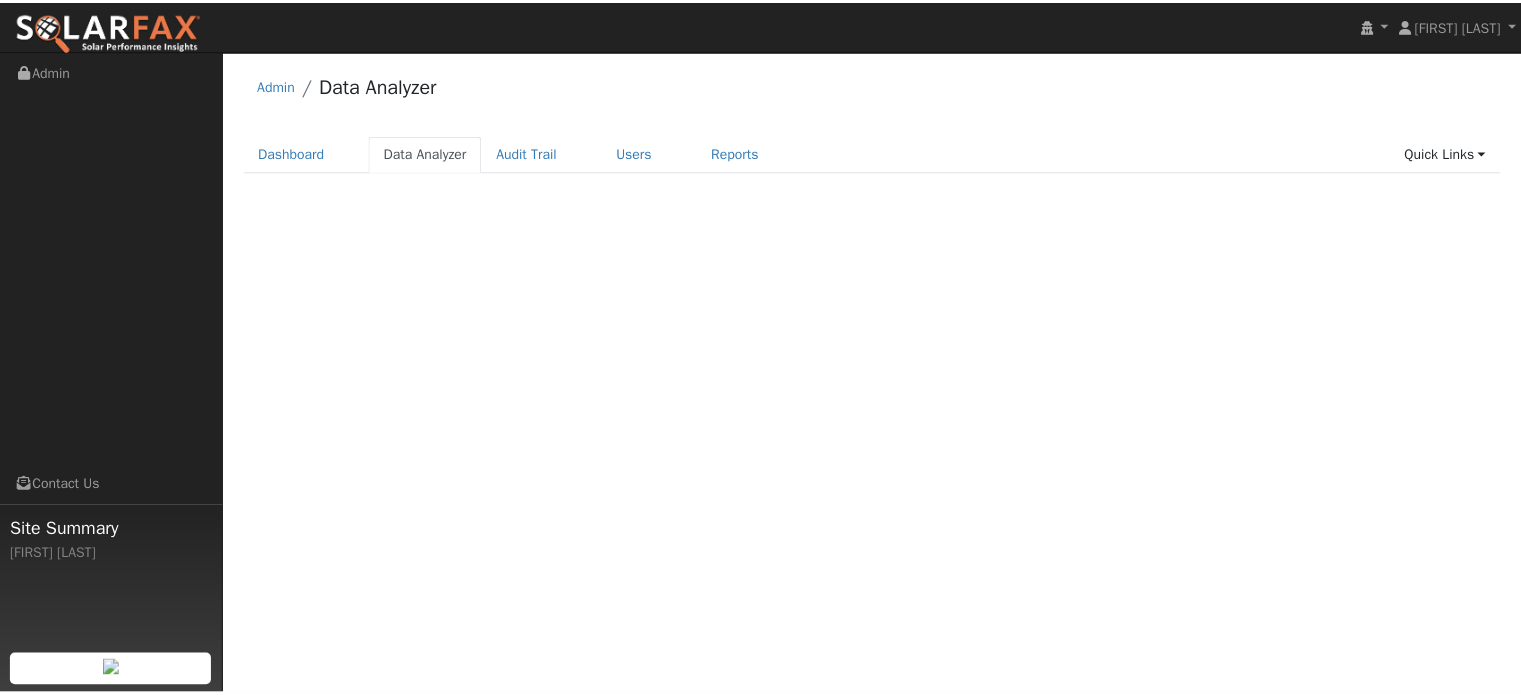 scroll, scrollTop: 0, scrollLeft: 0, axis: both 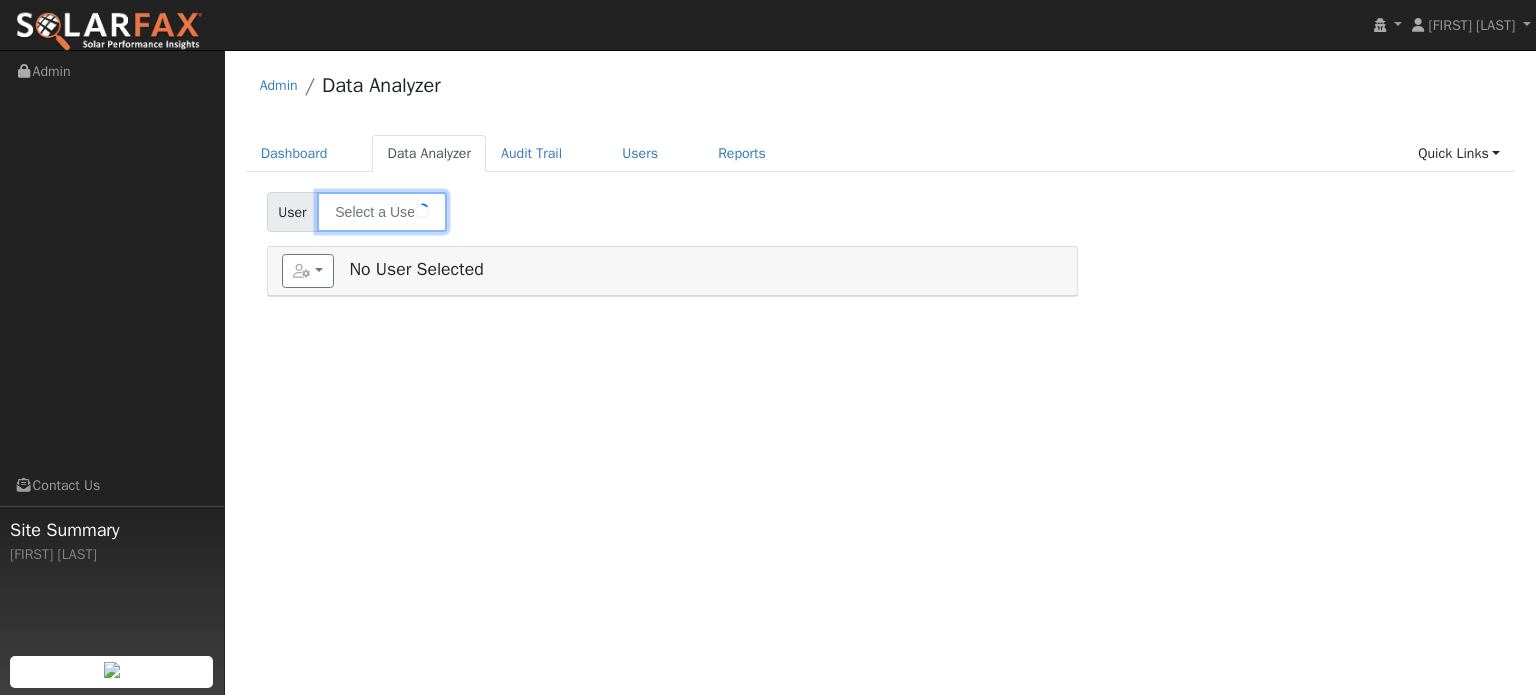 type on "[FIRST] [LAST]" 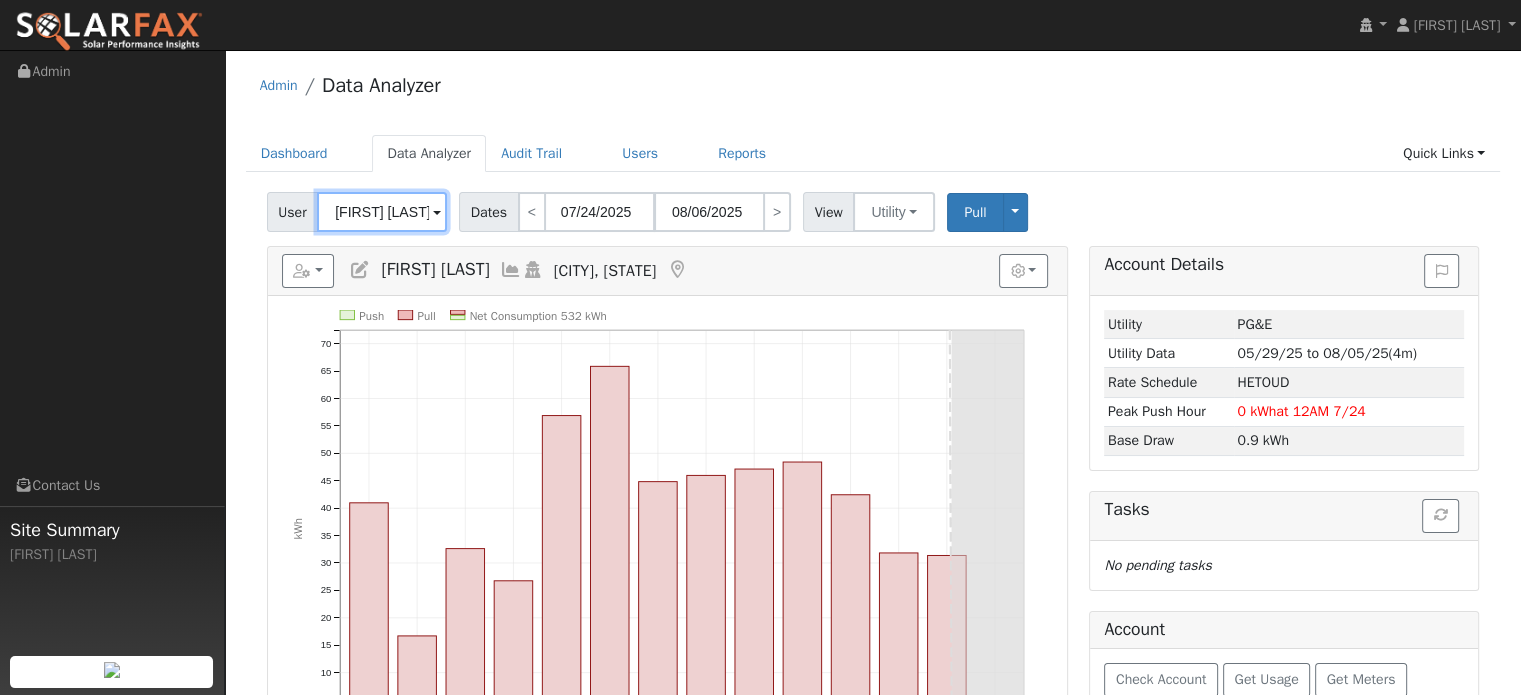 click on "[FIRST] [LAST]" at bounding box center (382, 212) 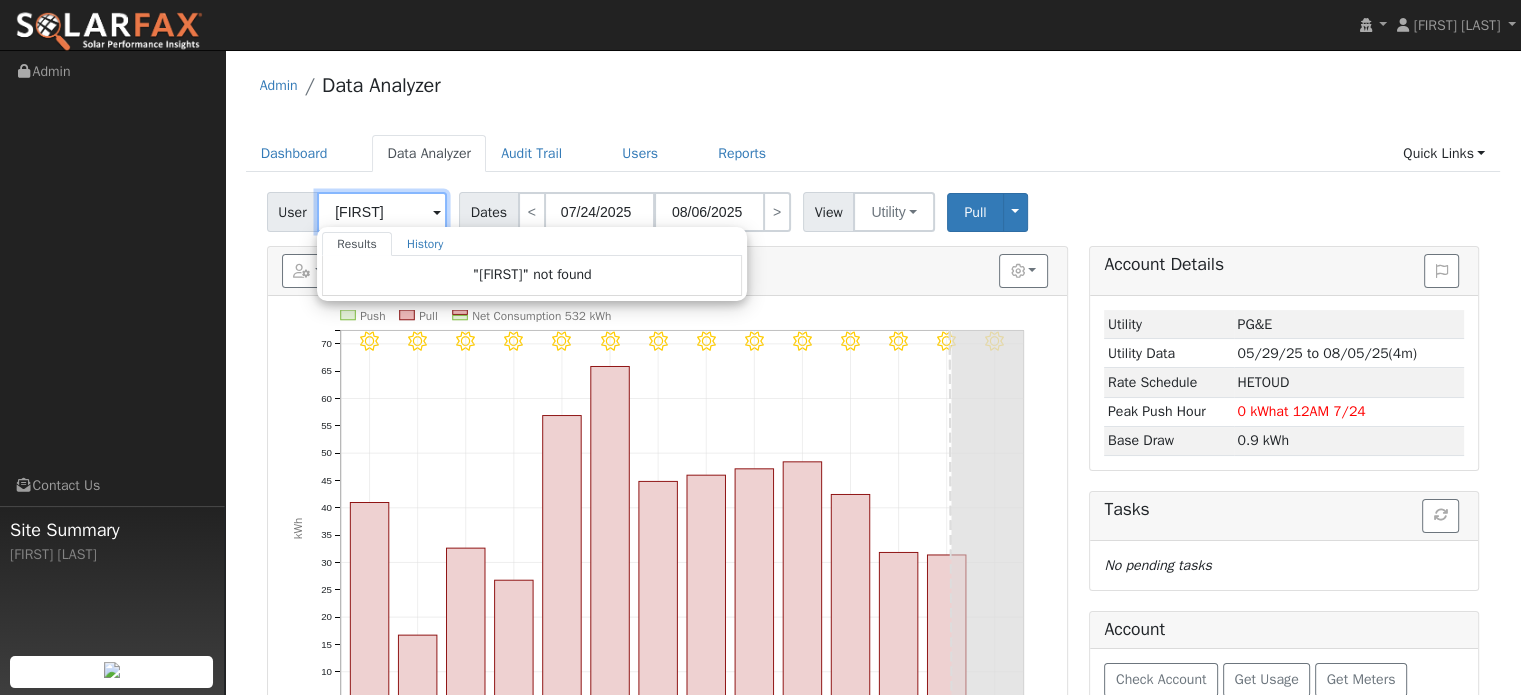 click on "[FIRST]" at bounding box center [382, 212] 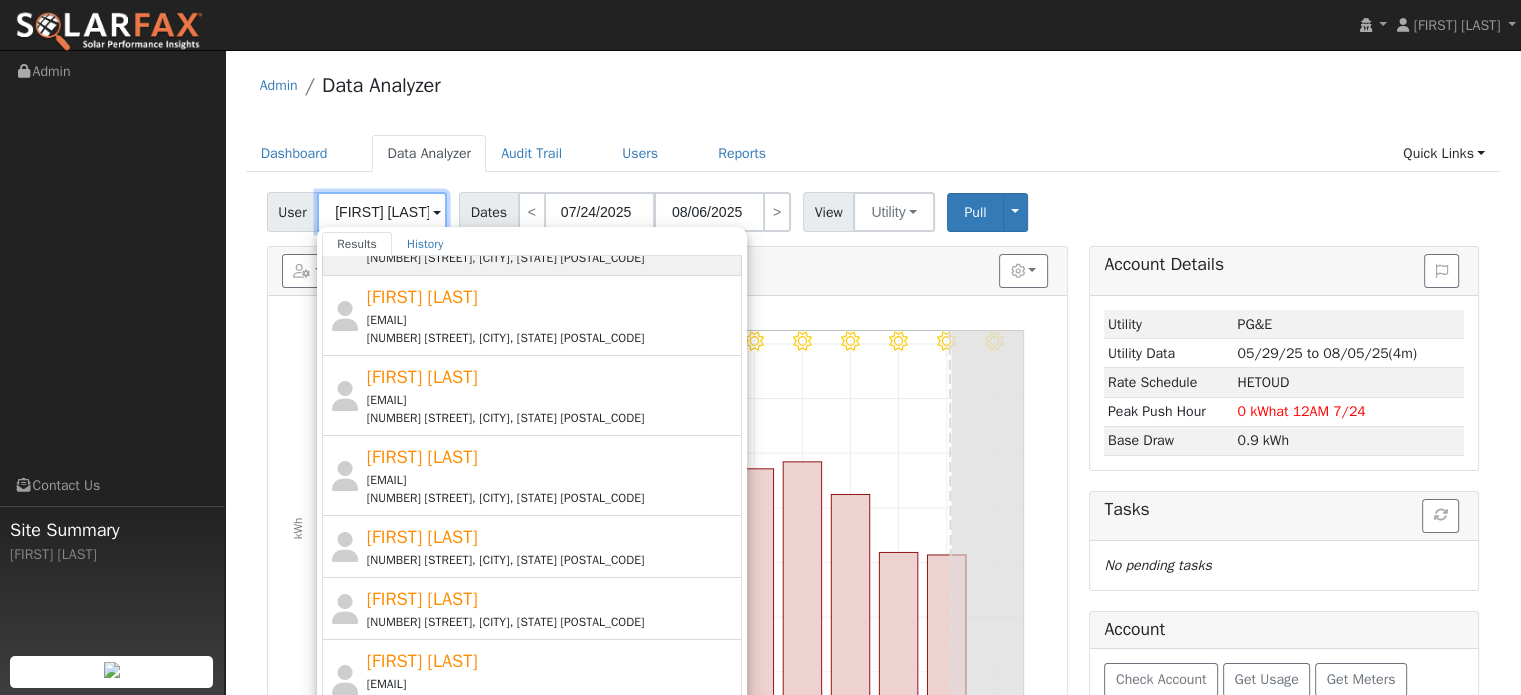 scroll, scrollTop: 400, scrollLeft: 0, axis: vertical 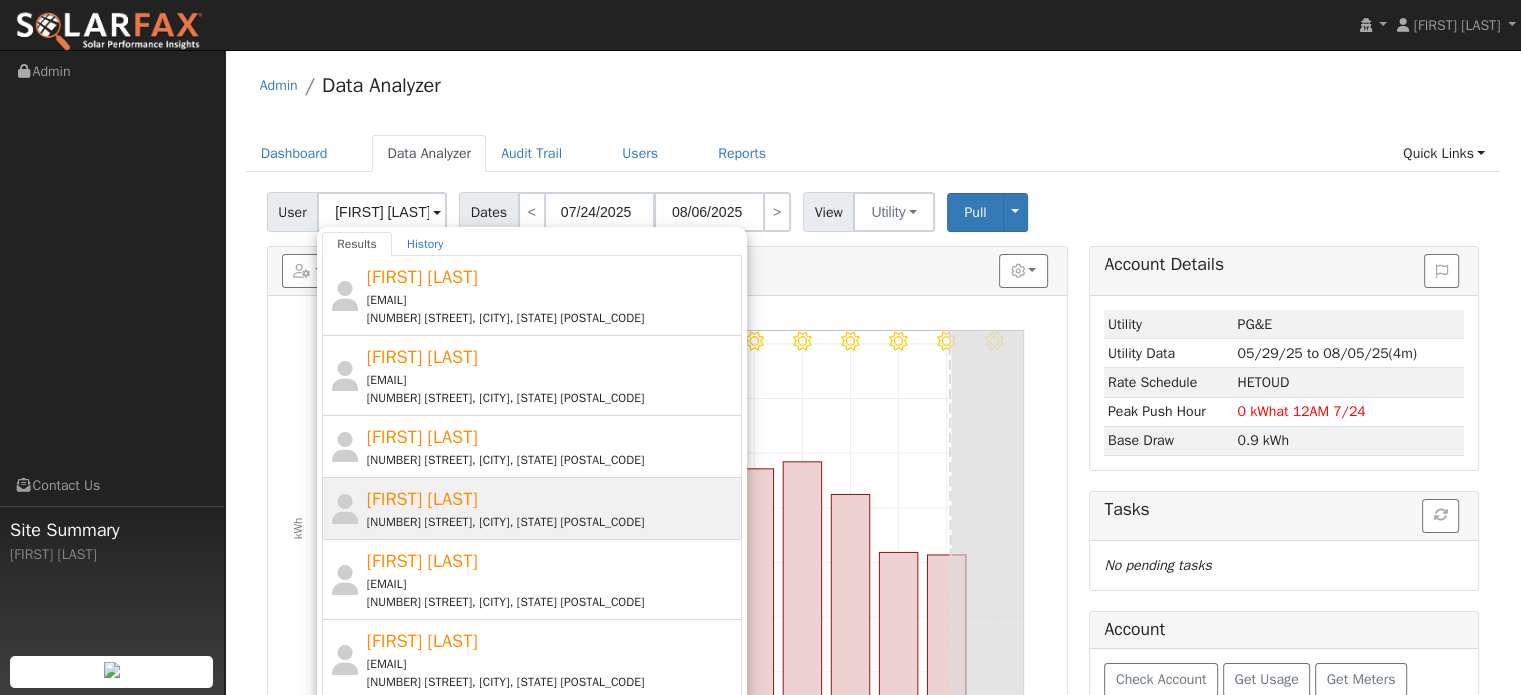click on "[NUMBER] [STREET], [CITY], [STATE] [POSTAL_CODE]" at bounding box center [552, 522] 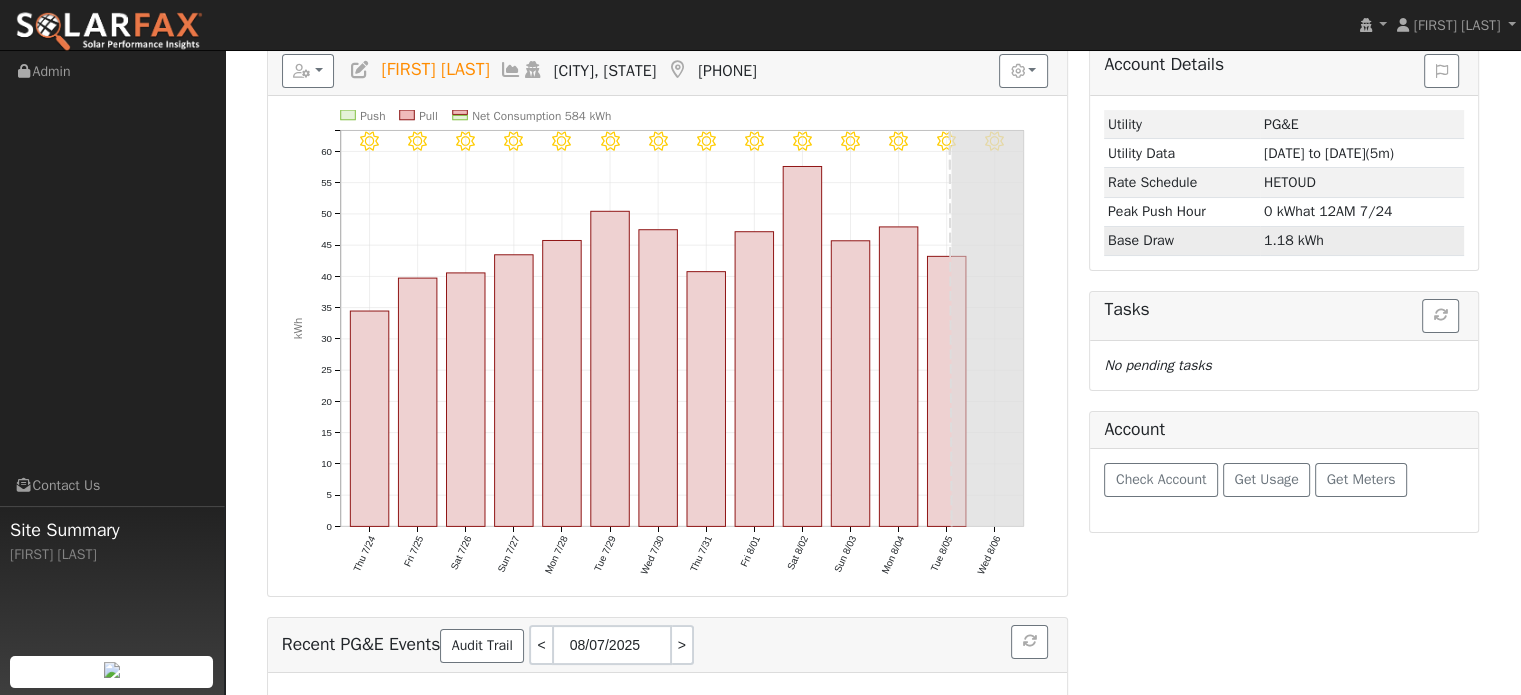 scroll, scrollTop: 0, scrollLeft: 0, axis: both 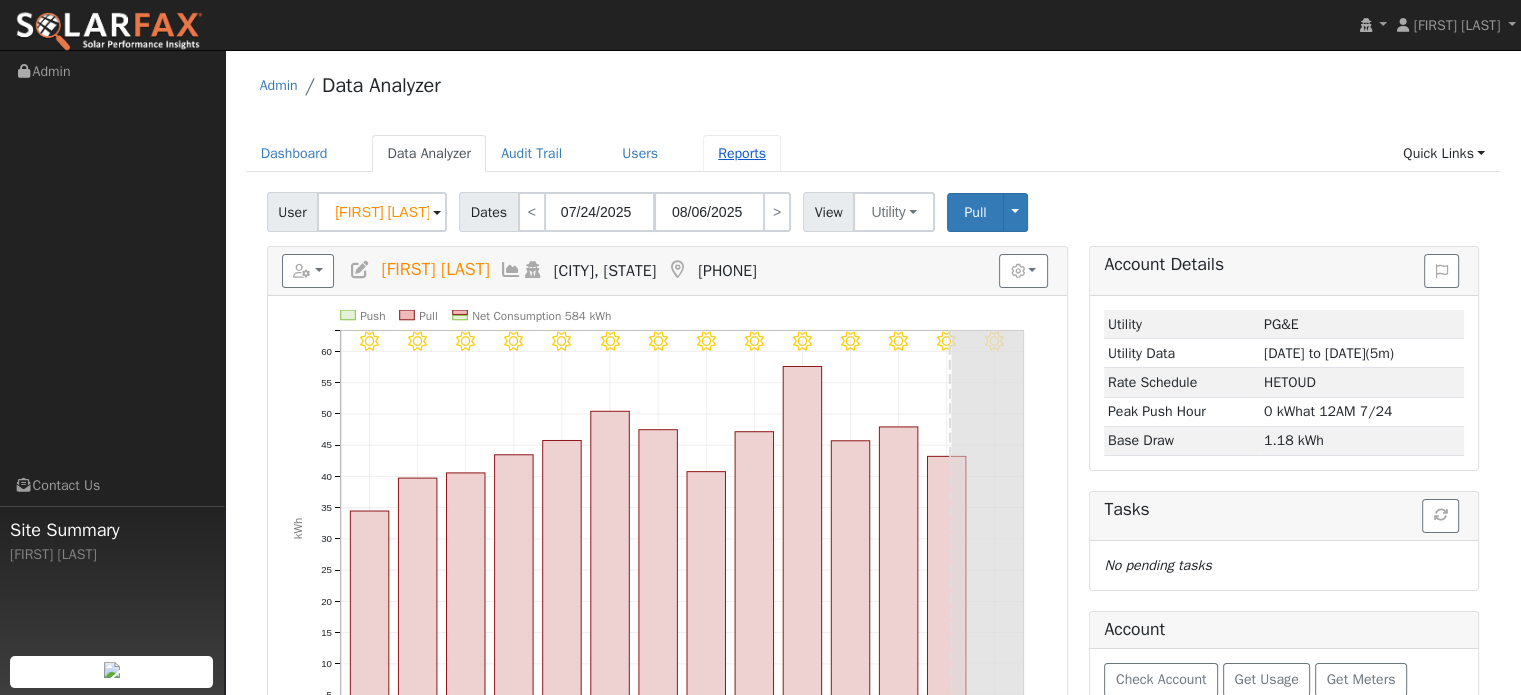 click on "Reports" at bounding box center [742, 153] 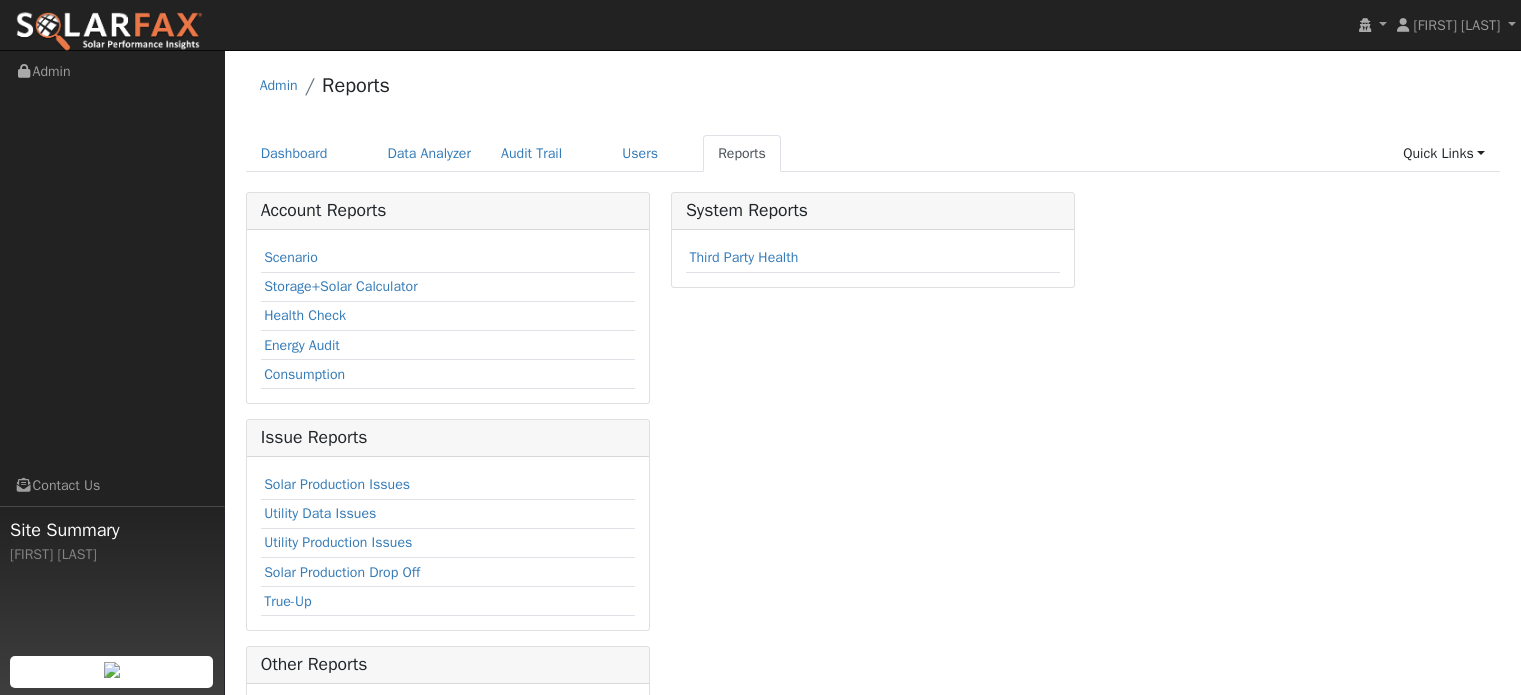 scroll, scrollTop: 0, scrollLeft: 0, axis: both 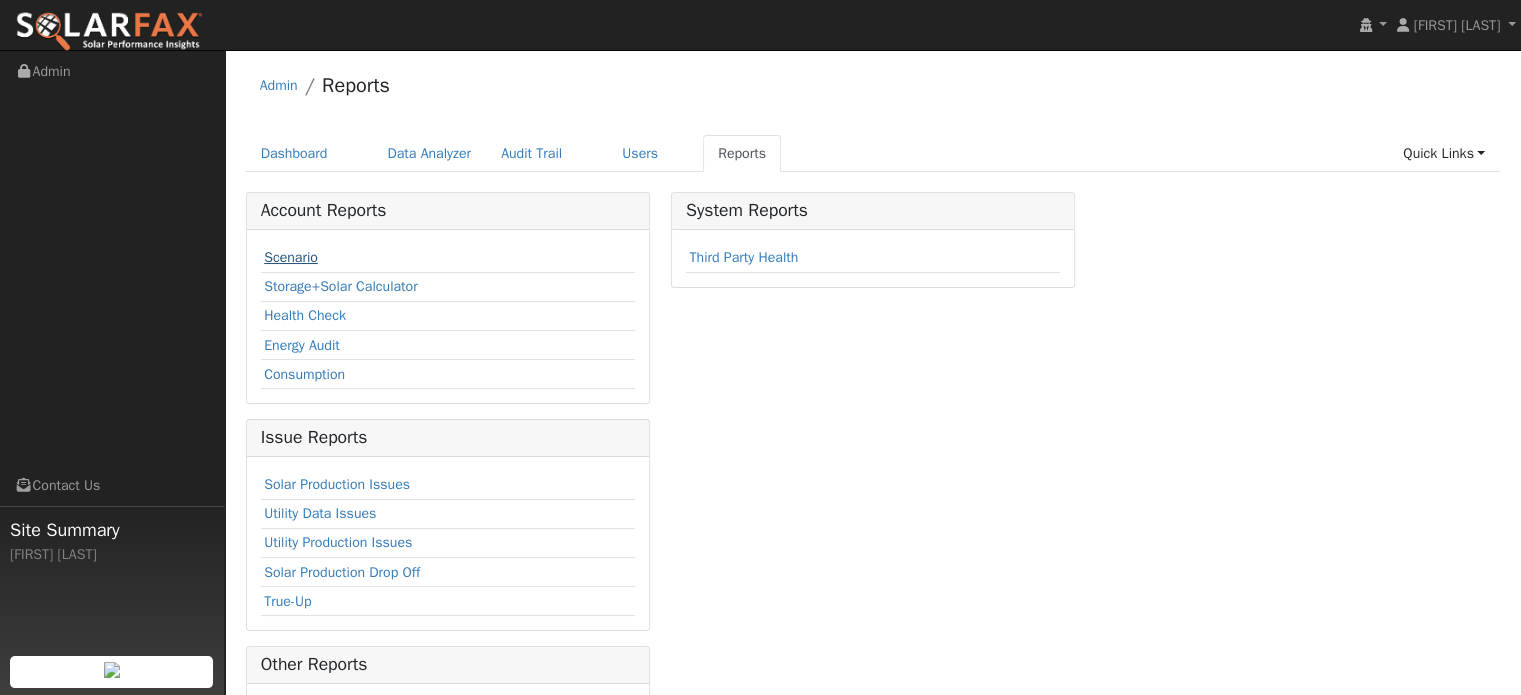 click on "Scenario" at bounding box center (291, 257) 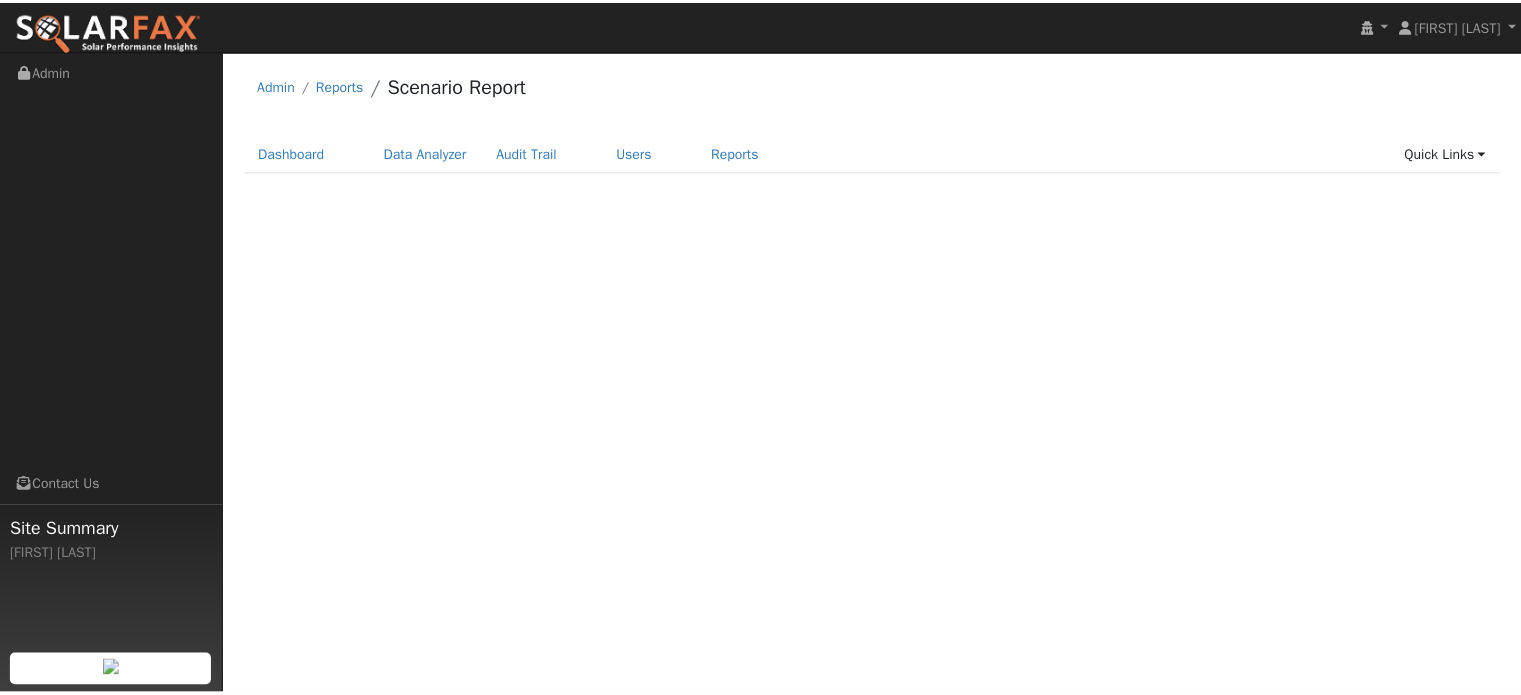 scroll, scrollTop: 0, scrollLeft: 0, axis: both 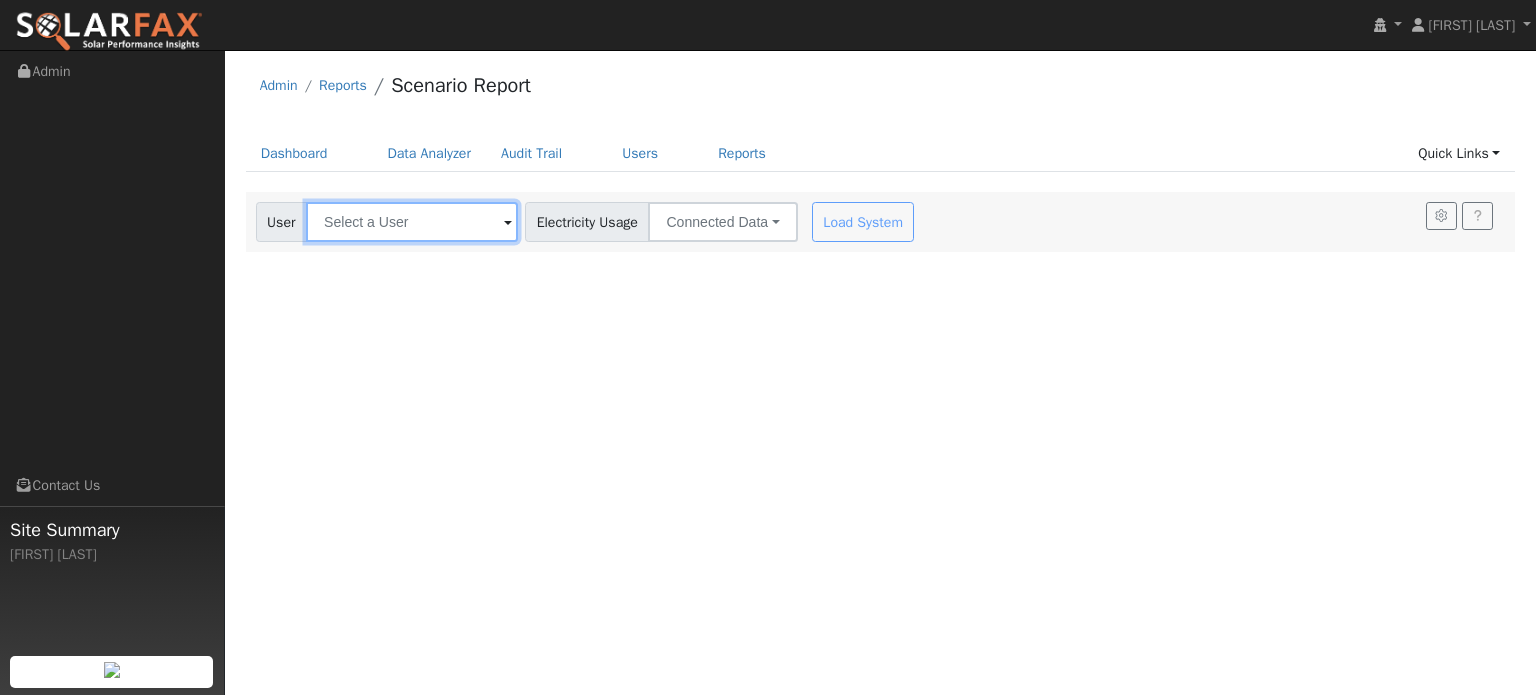 click at bounding box center (412, 222) 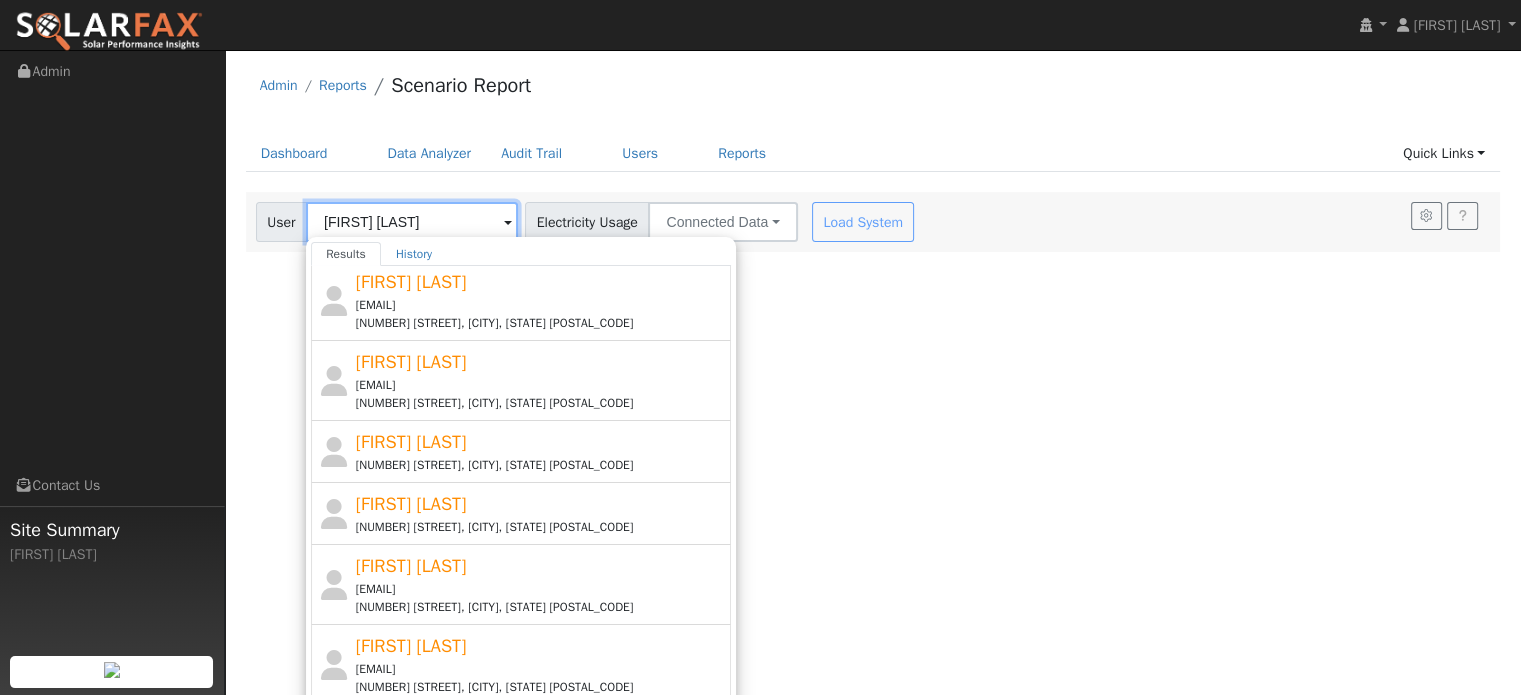 scroll, scrollTop: 600, scrollLeft: 0, axis: vertical 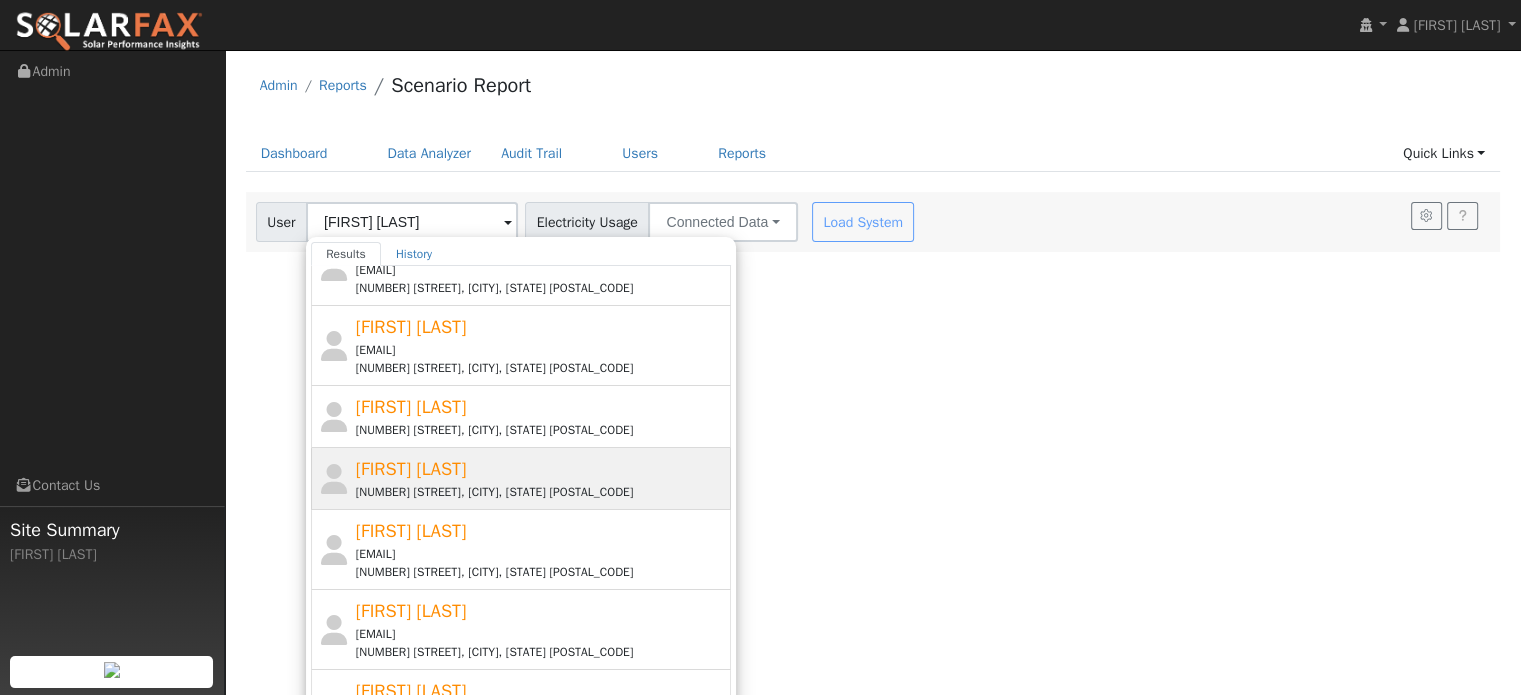 click on "2212 Rookery Place, El Dorado Hills, CA 95762" at bounding box center [541, 492] 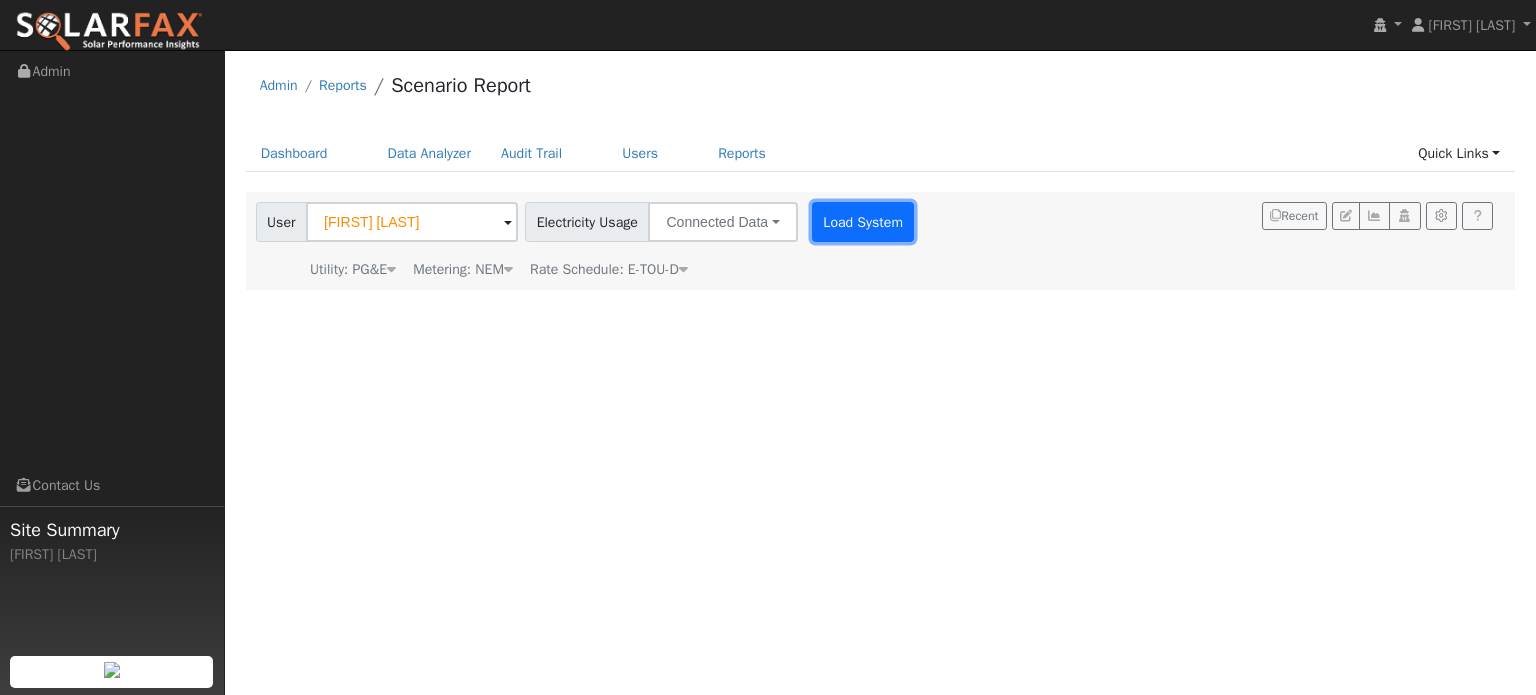click on "Load System" at bounding box center [863, 222] 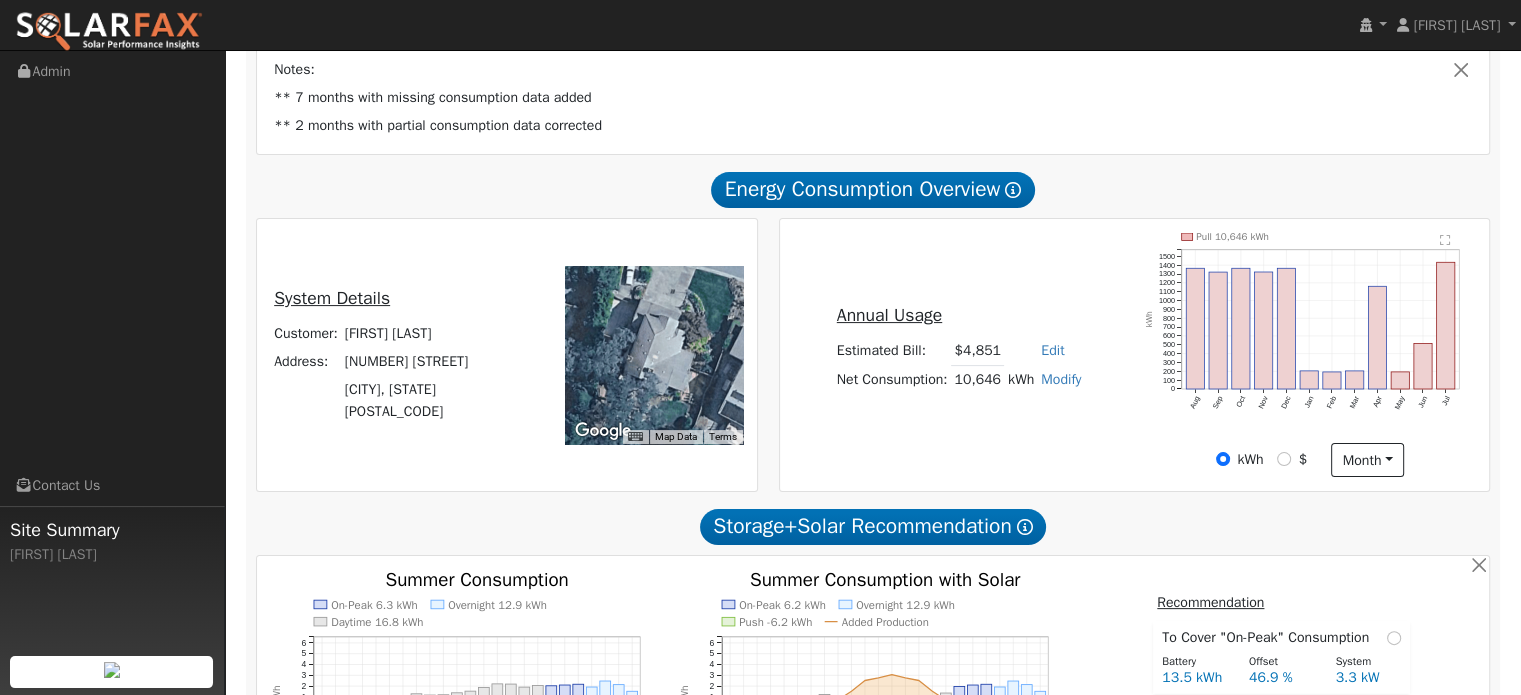 scroll, scrollTop: 400, scrollLeft: 0, axis: vertical 